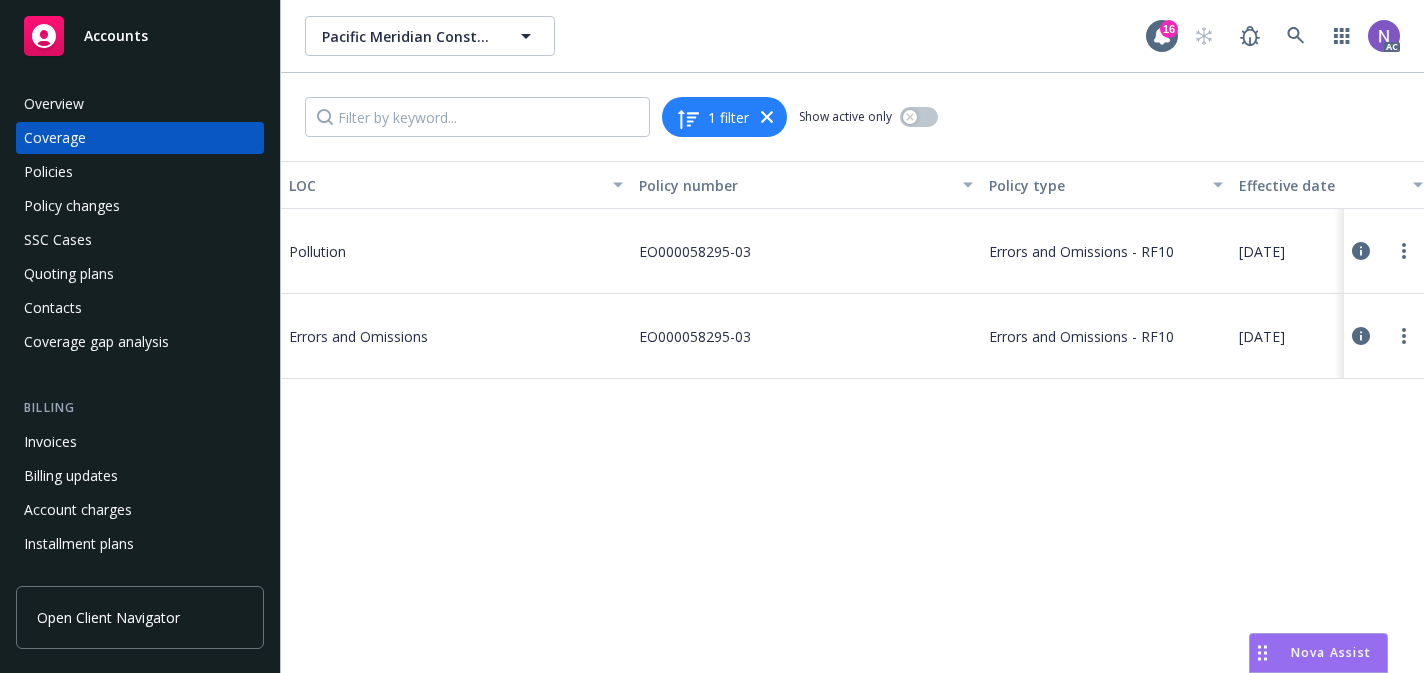 scroll, scrollTop: 0, scrollLeft: 0, axis: both 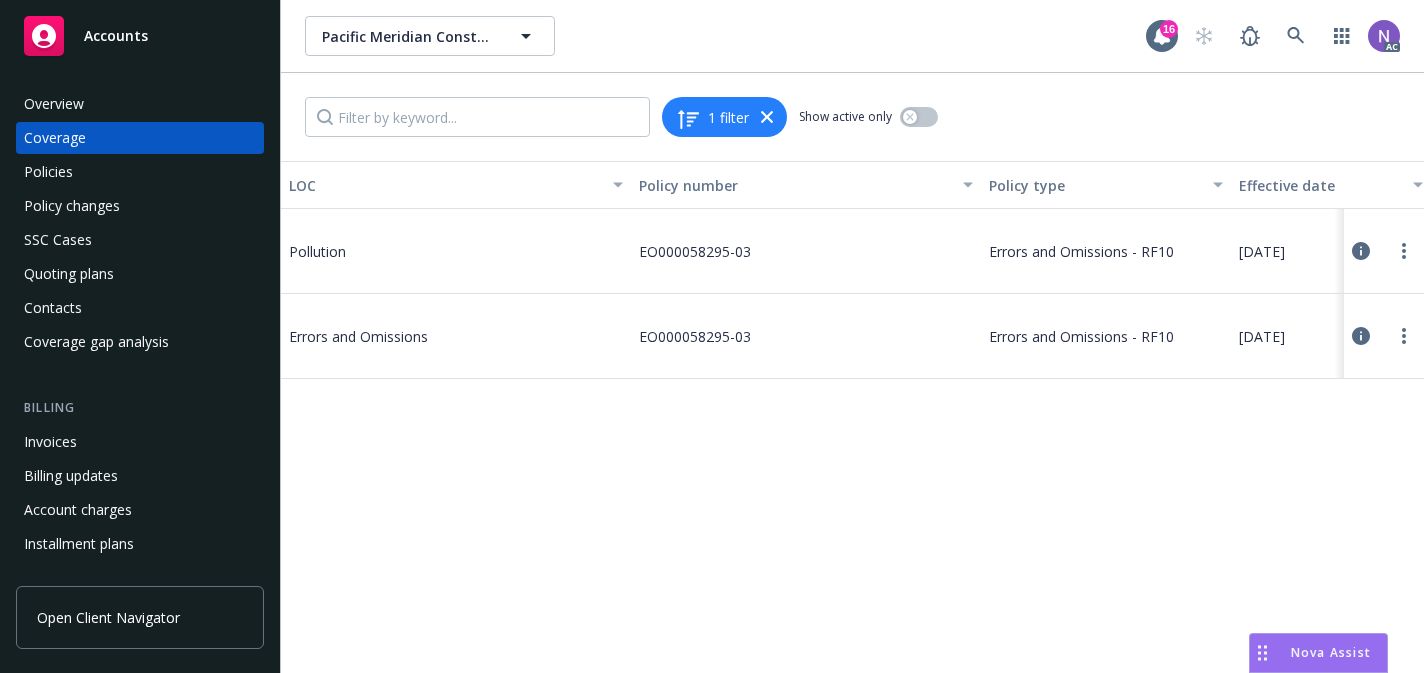 click on "Policies" at bounding box center (140, 172) 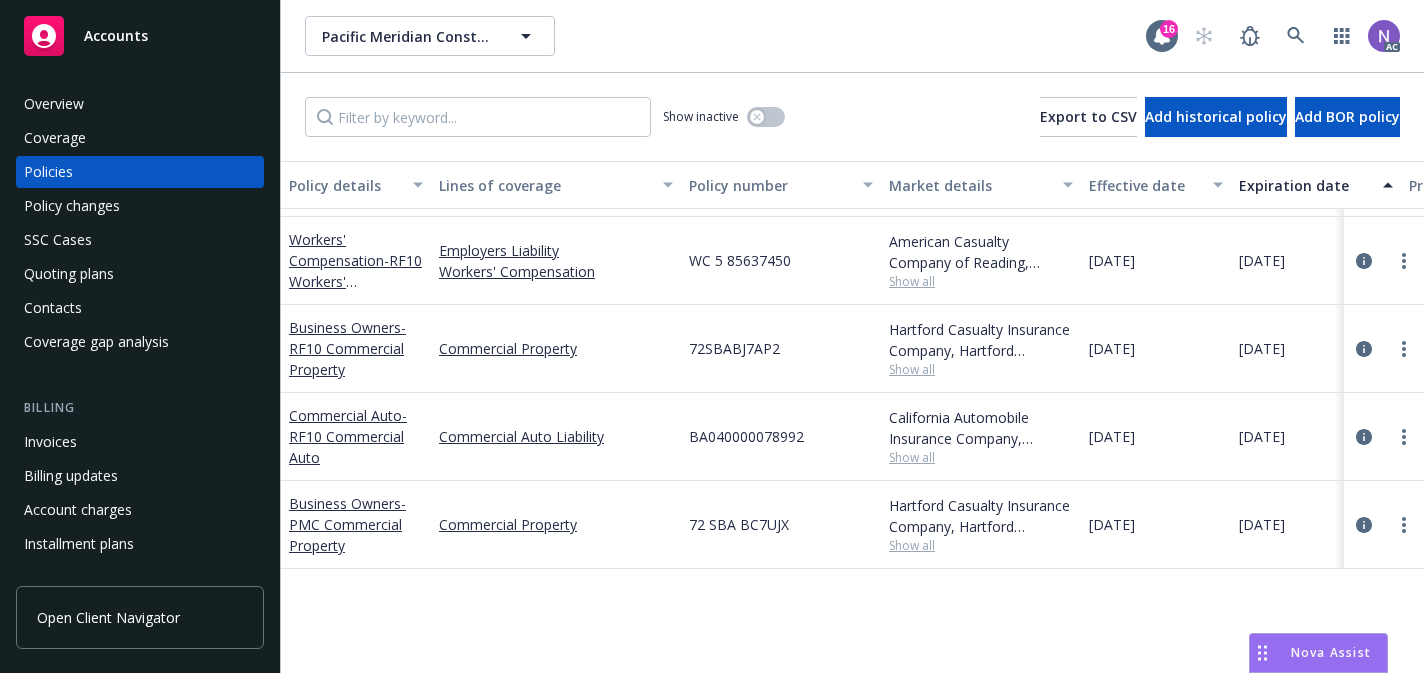 scroll, scrollTop: 0, scrollLeft: 0, axis: both 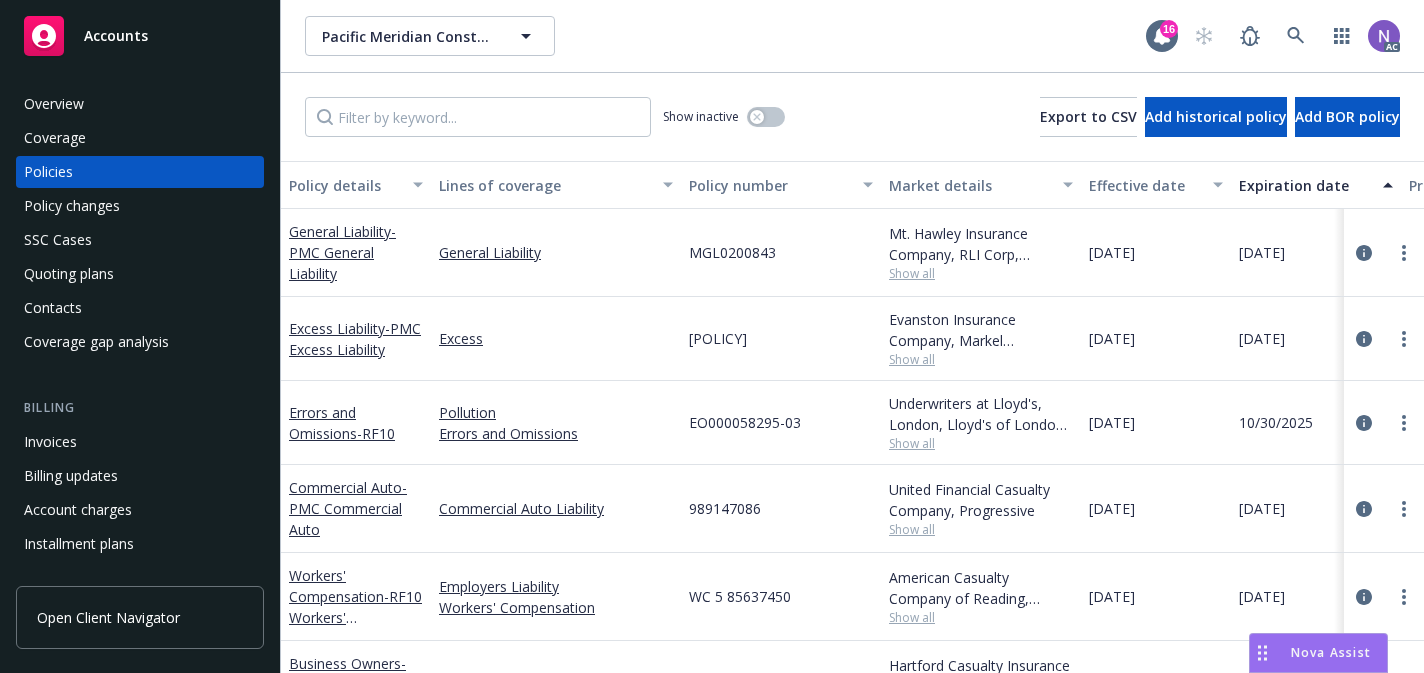 click on "Show all" at bounding box center (981, 443) 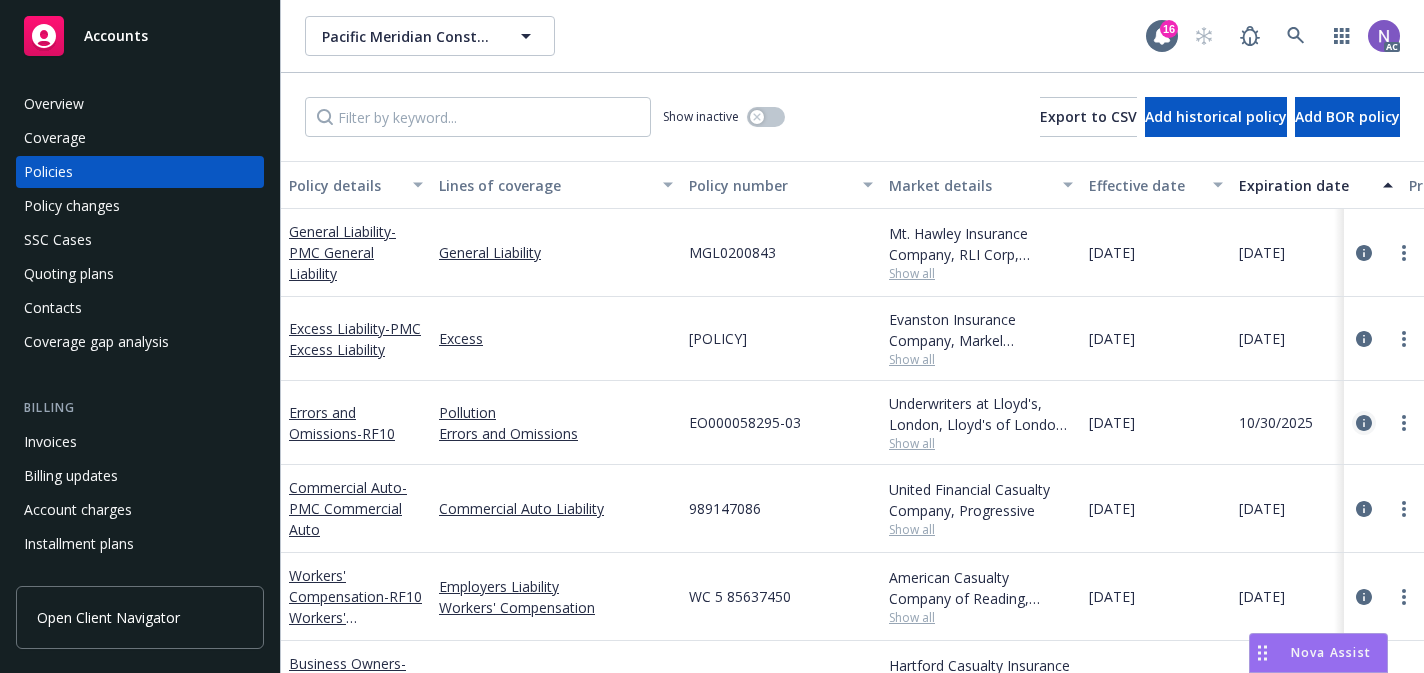 click 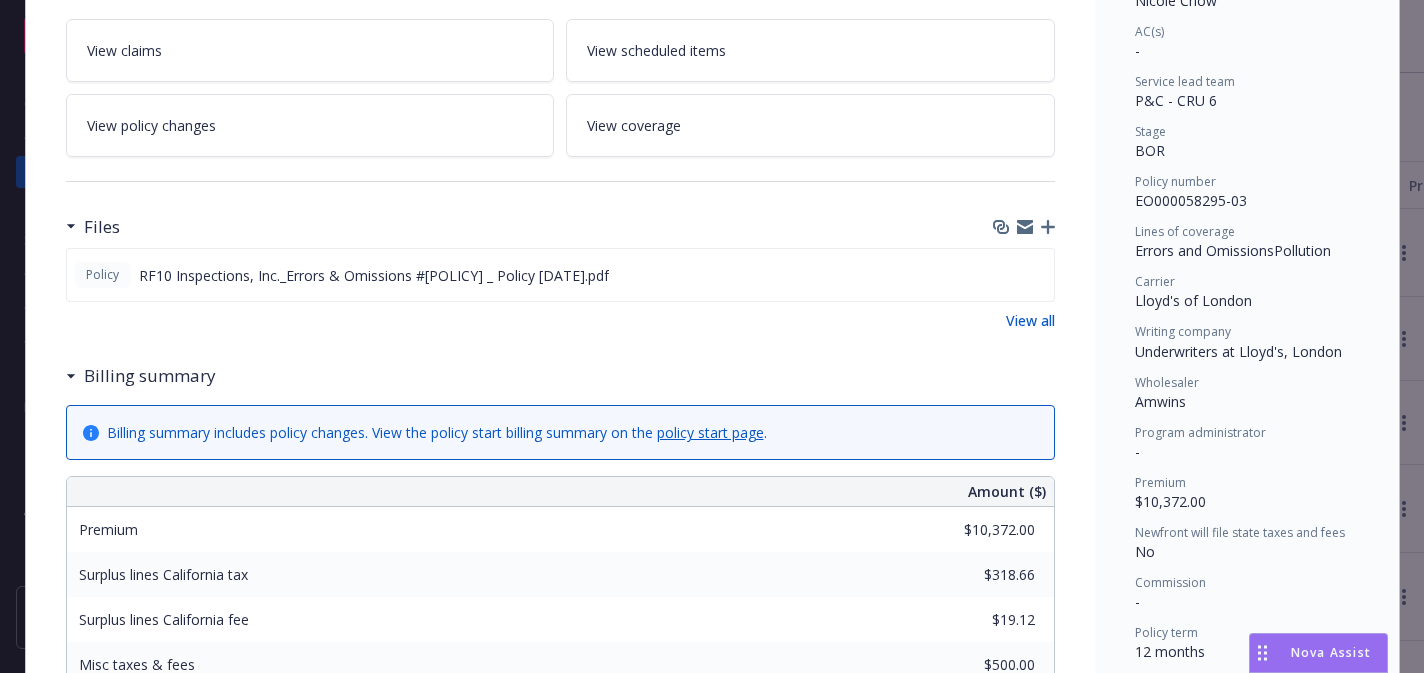 scroll, scrollTop: 495, scrollLeft: 0, axis: vertical 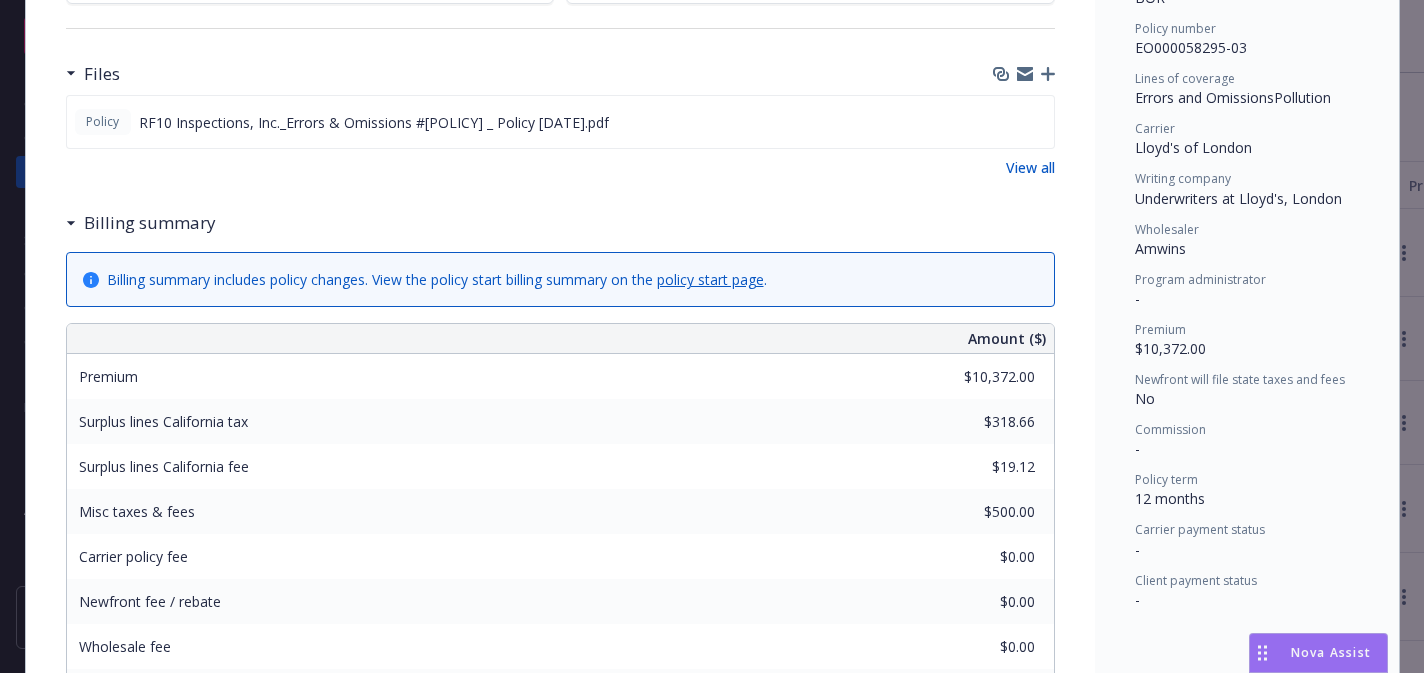 click 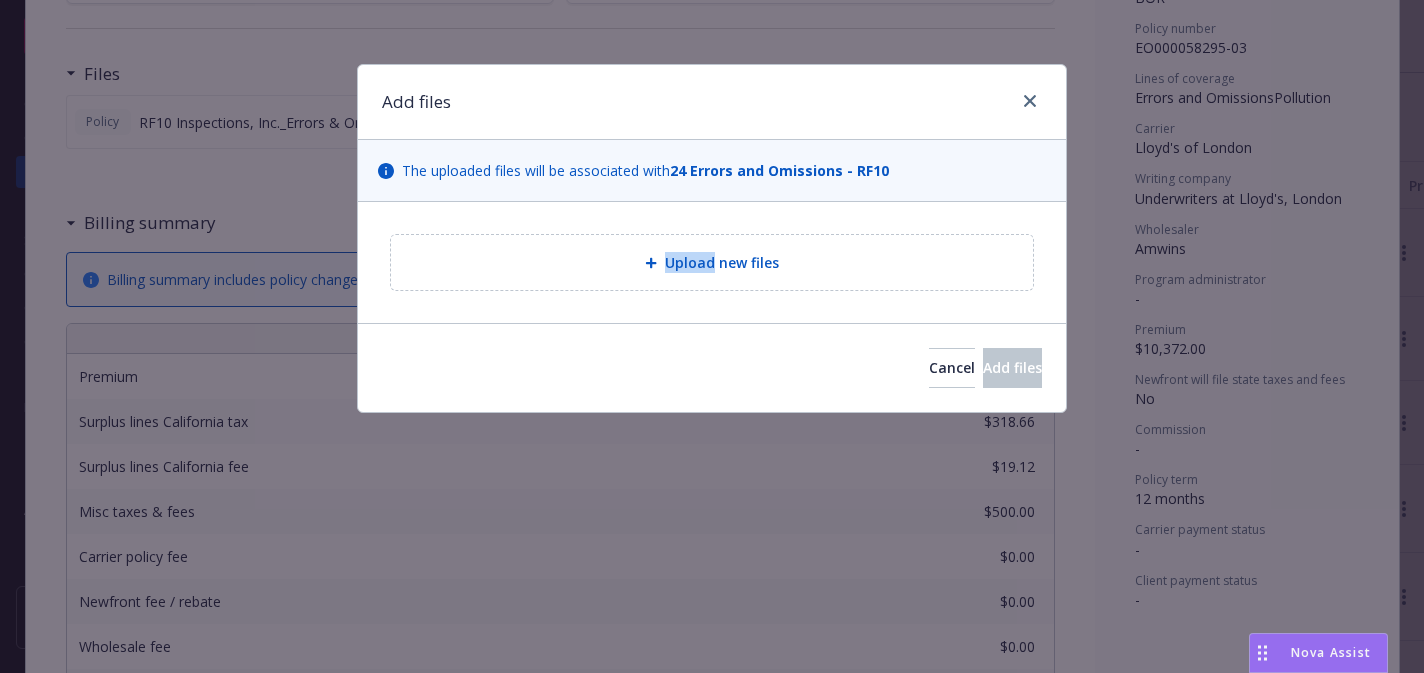click on "Upload new files" at bounding box center (712, 262) 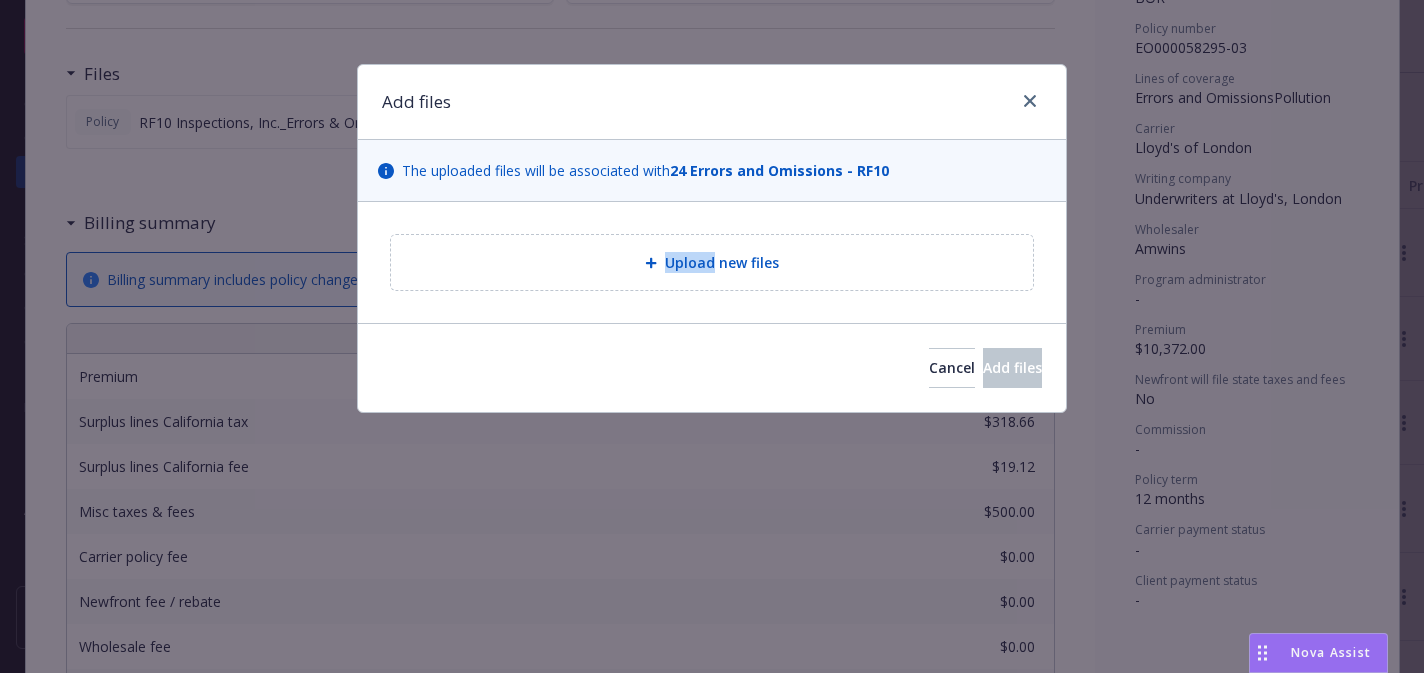 type on "x" 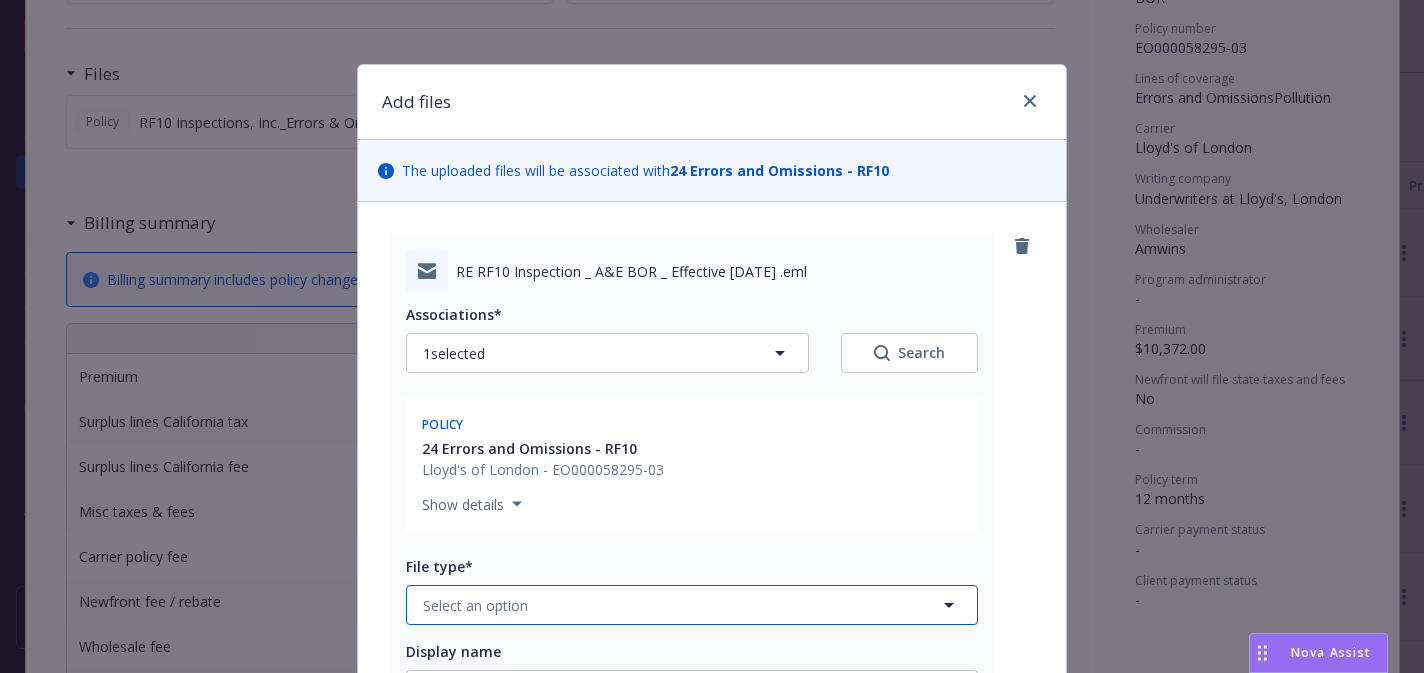 click on "Select an option" at bounding box center (692, 605) 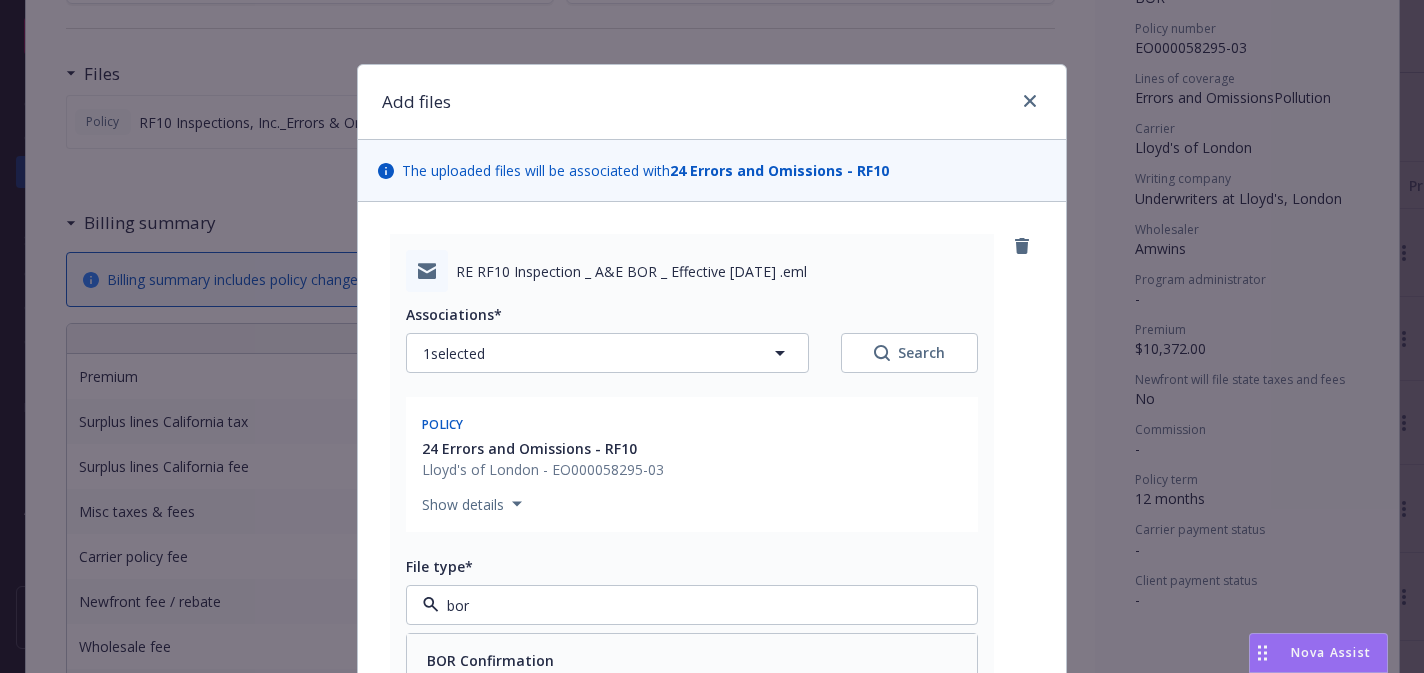 type on "bor" 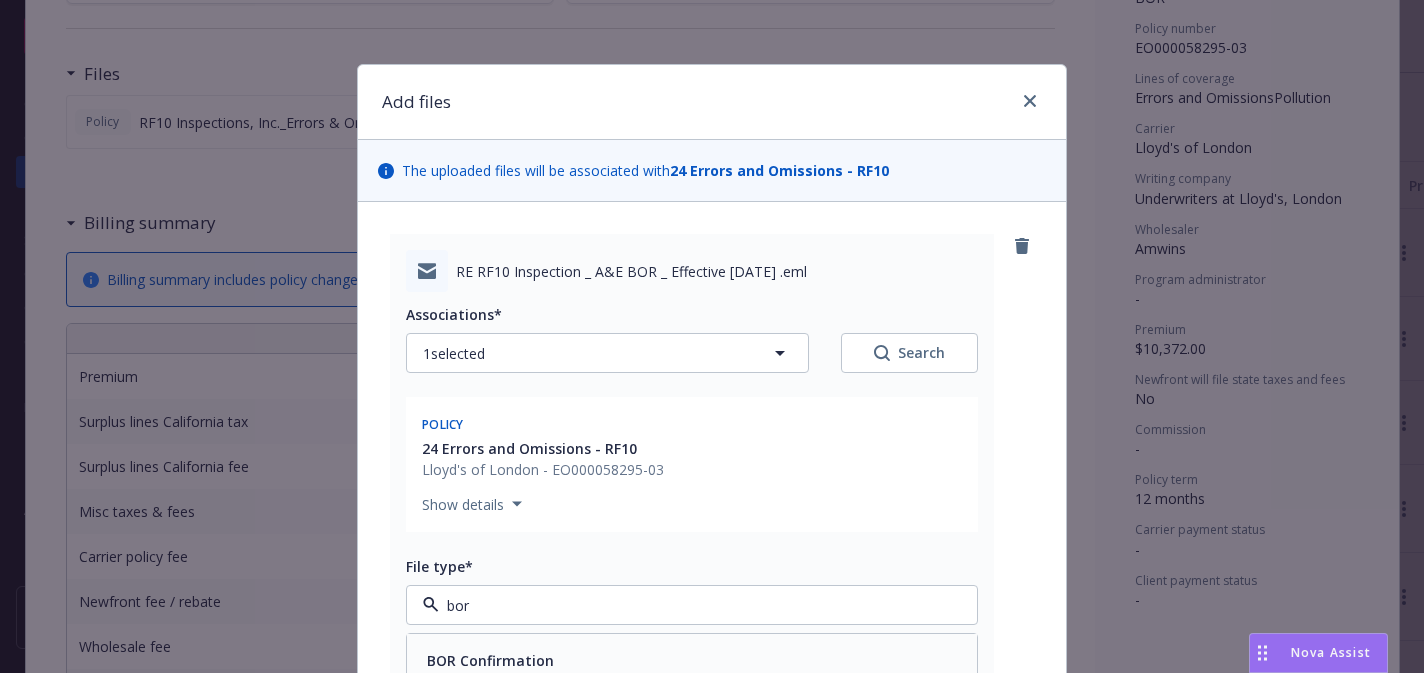 click on "BOR Confirmation" at bounding box center (692, 660) 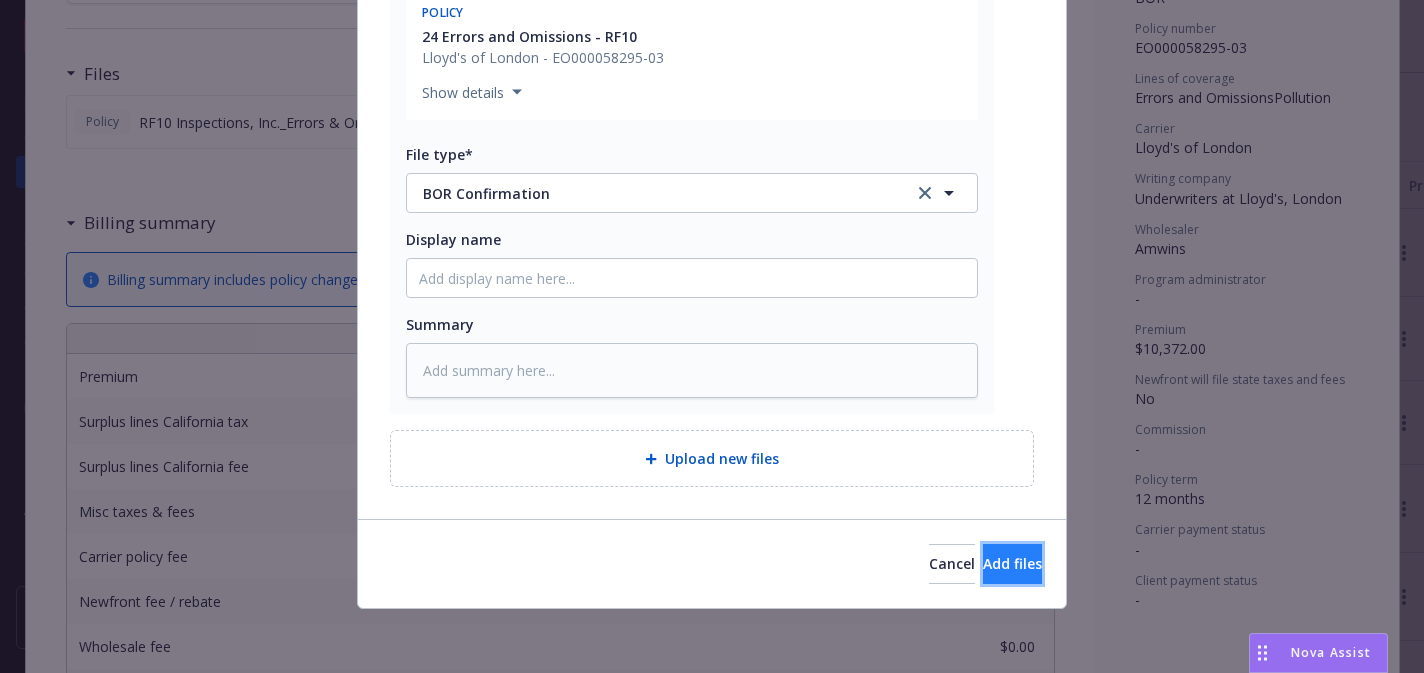 click on "Add files" at bounding box center [1012, 563] 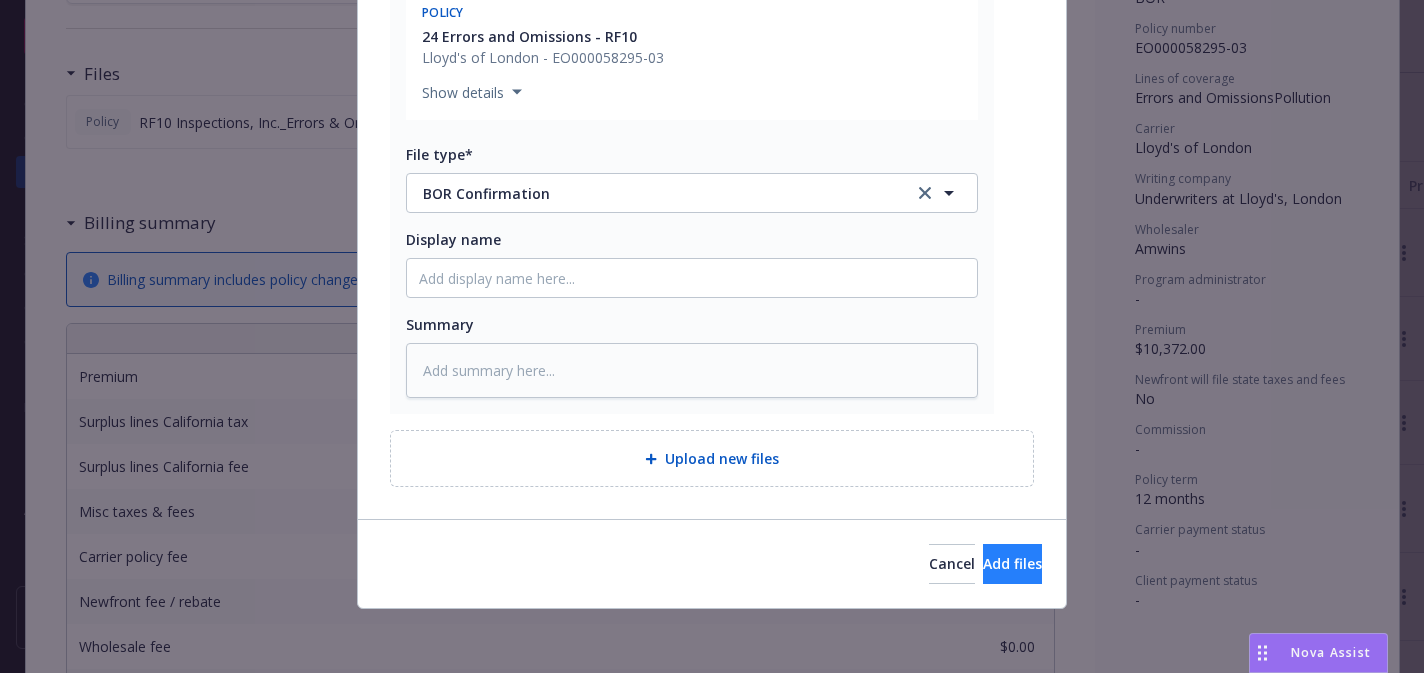 scroll, scrollTop: 339, scrollLeft: 0, axis: vertical 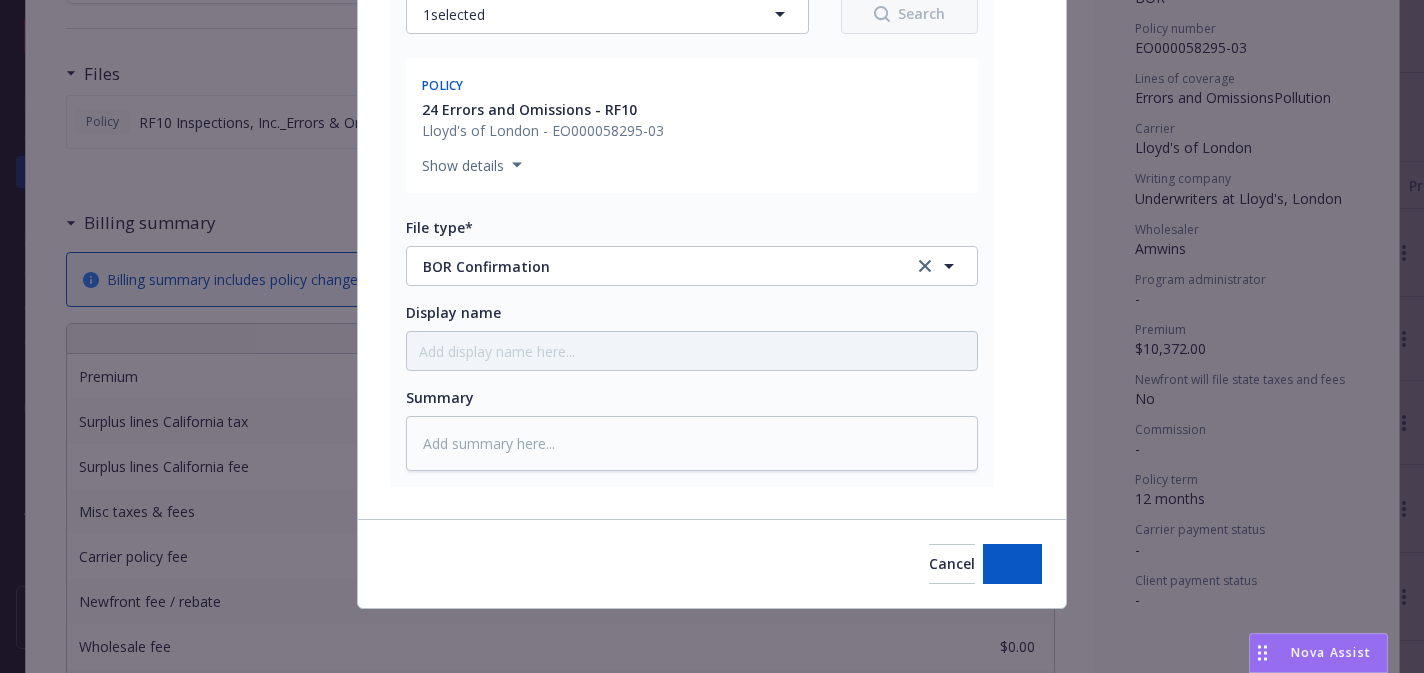 type on "x" 